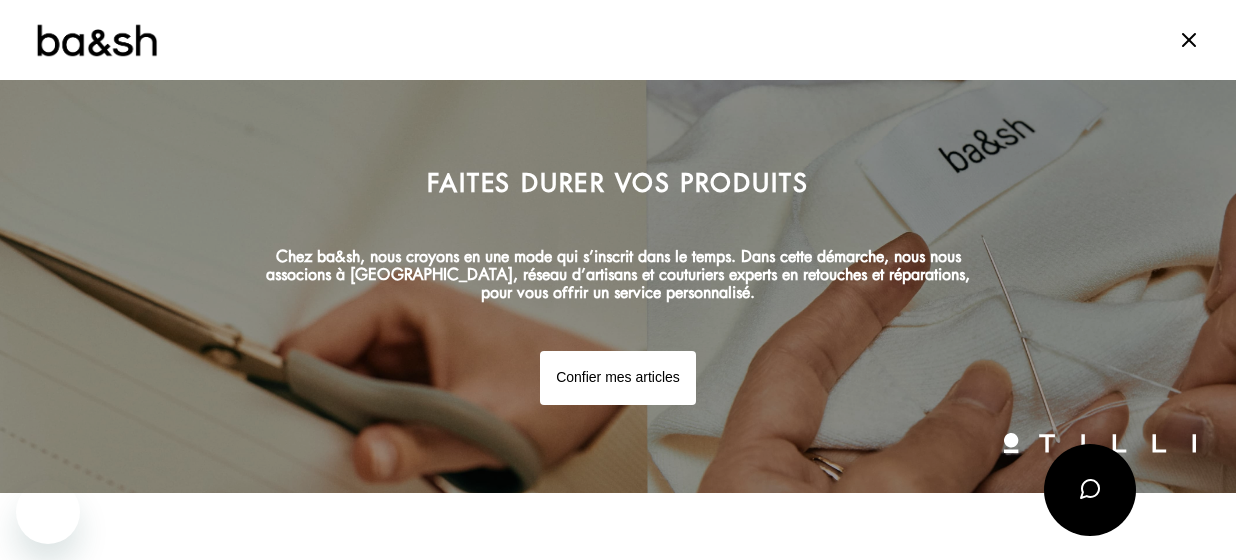 scroll, scrollTop: 1039, scrollLeft: 0, axis: vertical 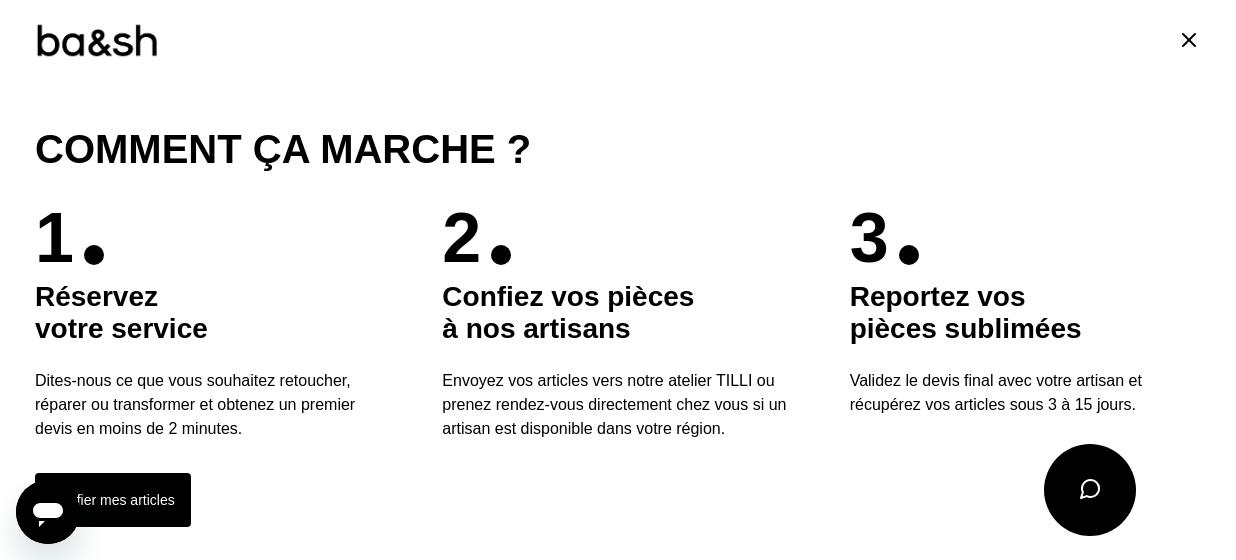 click on "Faites durer vos produits Chez ba&sh, nous croyons en une mode qui s’inscrit dans le temps. Dans cette démarche, nous nous associons à [GEOGRAPHIC_DATA], réseau d’artisans et couturiers experts en retouches et réparations, pour vous offrir un service personnalisé. Confier mes articles Comment ça marche ? 1 Réservez  votre service Dites-nous ce que vous souhaitez retoucher, réparer ou transformer et obtenez un premier devis en moins de 2 minutes. 2 Confiez vos pièces  à nos artisans Envoyez vos articles vers notre atelier TILLI ou prenez rendez-vous directement chez vous si un artisan est disponible dans votre région. 3 Reportez vos  pièces sublimées Validez le devis final avec votre artisan et récupérez vos articles sous 3 à 15 jours. Confier mes articles Besoins Estimation Confirmation Quelle pièce ? Robe Haut Pull & gilet Manteau & Veste Jupe Pantalon Combinaison Accessoires Continuer Artisans locaux sélectionnés avec soin Rencontre physique ou virtuelle avec l’artisan Devis en ligne" at bounding box center [618, 738] 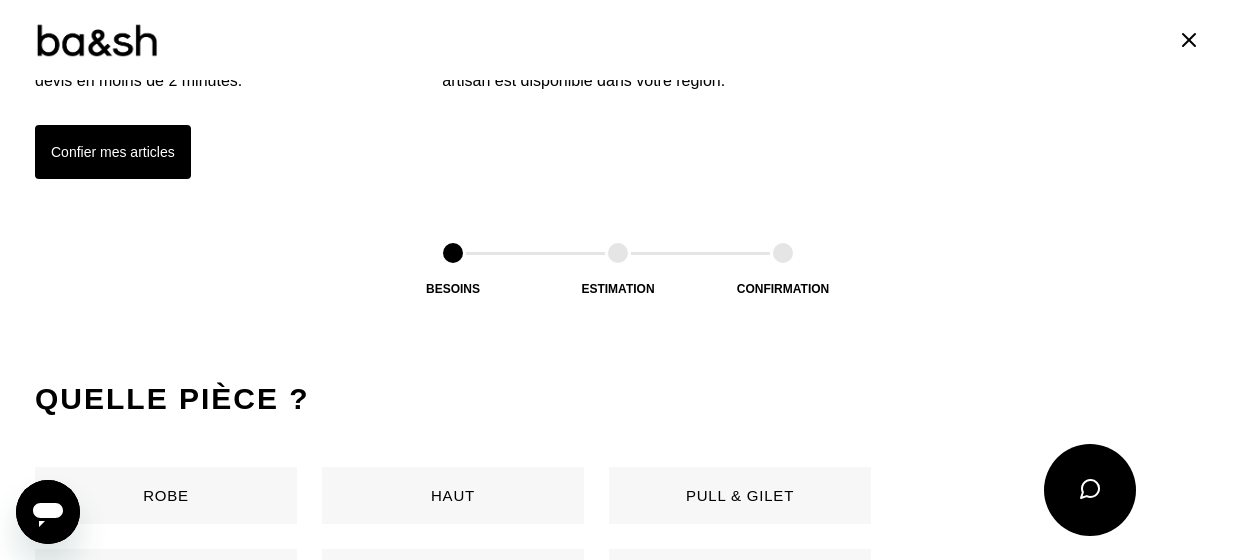 scroll, scrollTop: 776, scrollLeft: 0, axis: vertical 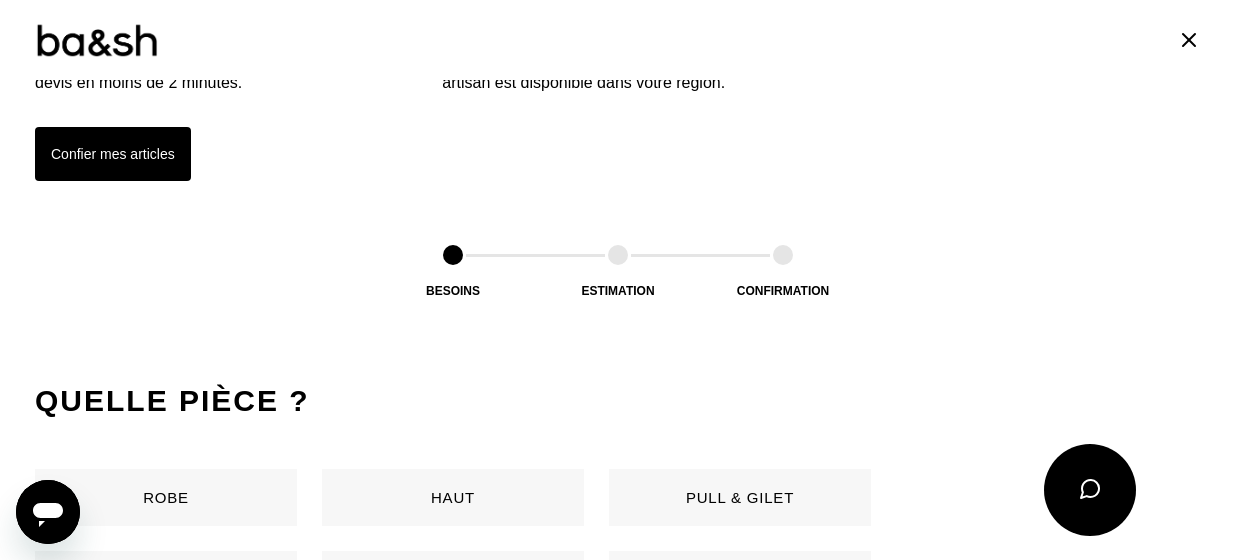 click at bounding box center [618, 255] 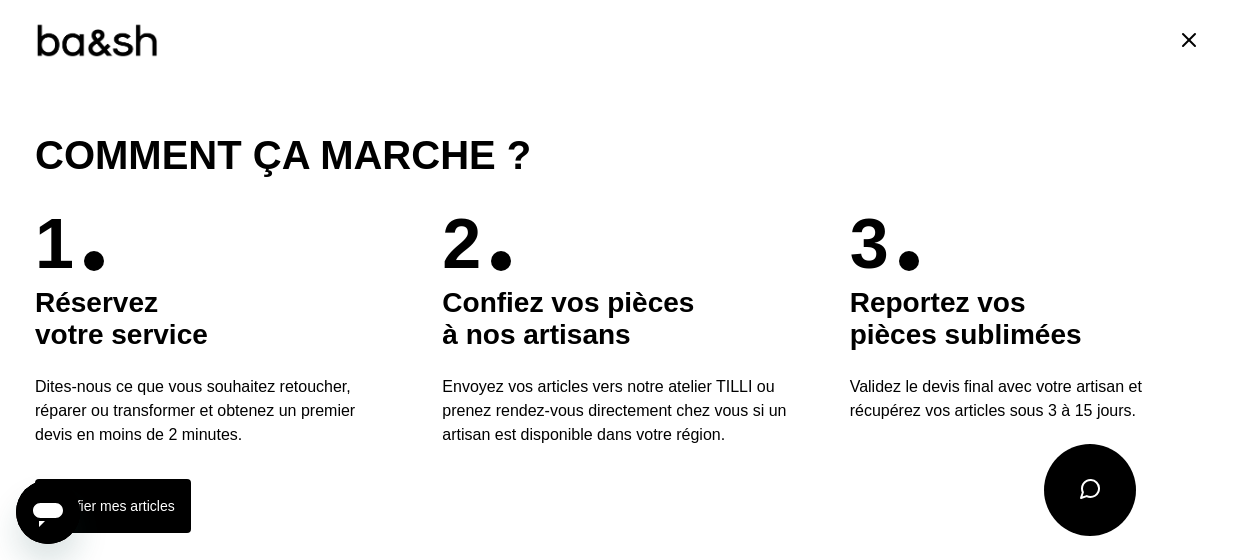 scroll, scrollTop: 425, scrollLeft: 0, axis: vertical 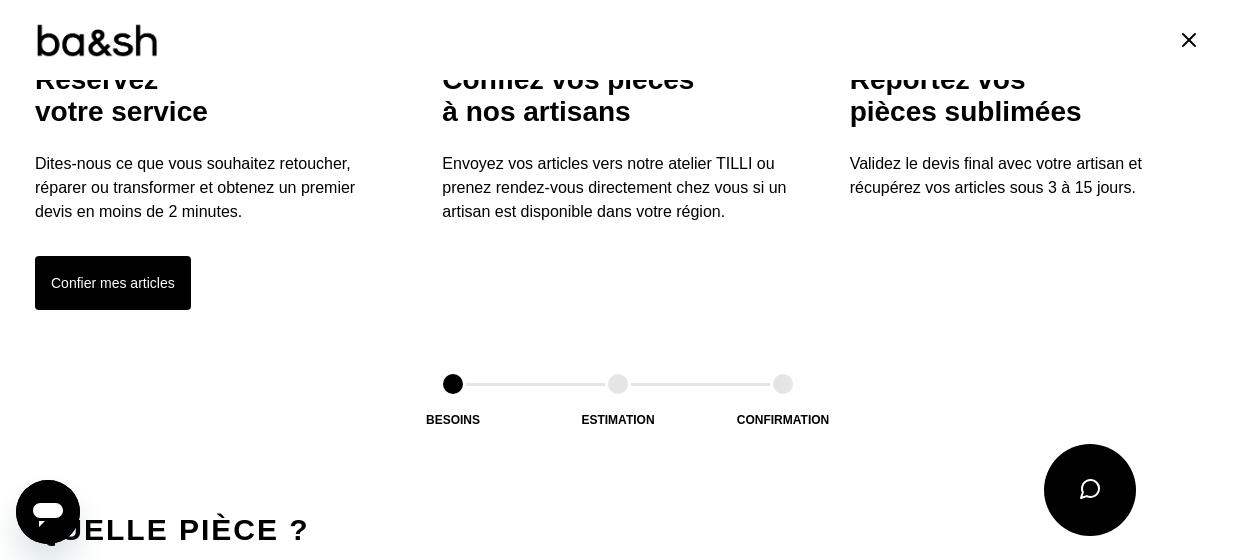 click on "Confier mes articles" at bounding box center (113, 283) 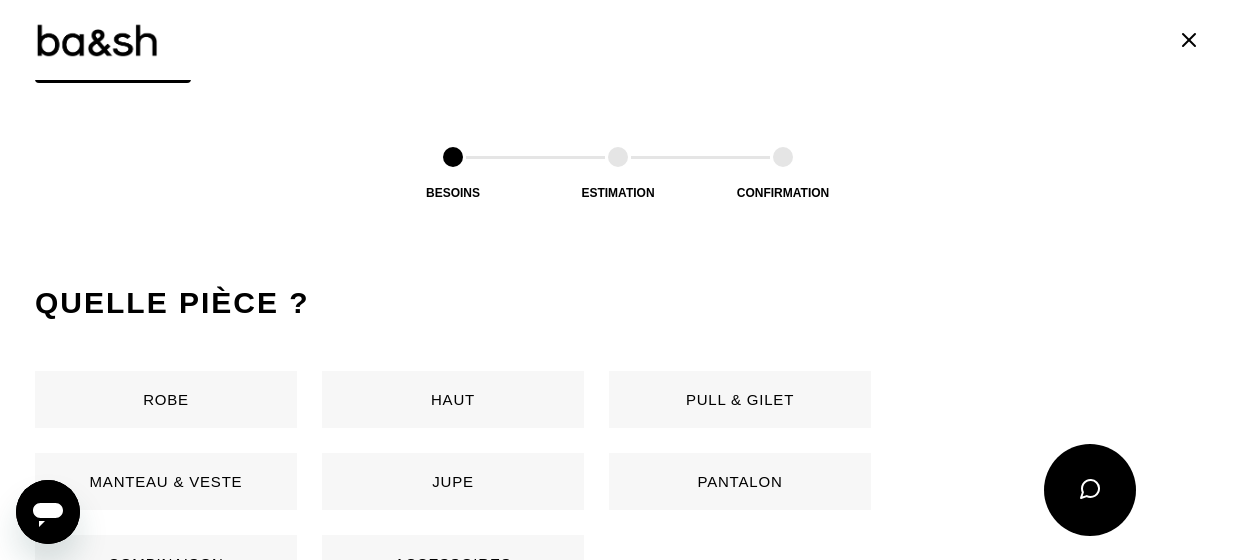 scroll, scrollTop: 943, scrollLeft: 0, axis: vertical 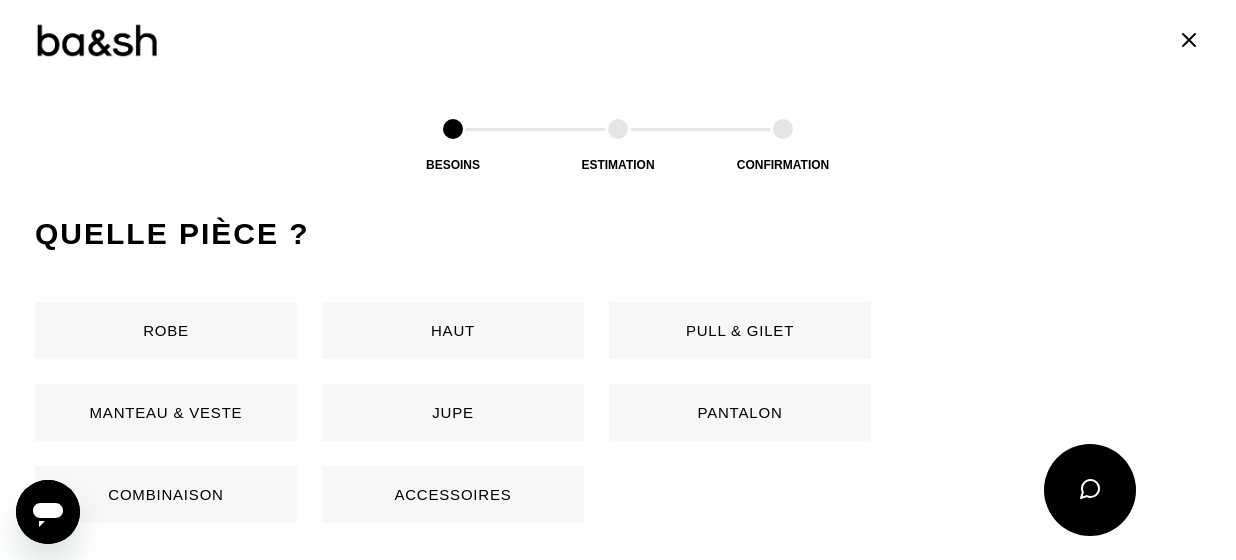click on "Robe" at bounding box center [166, 330] 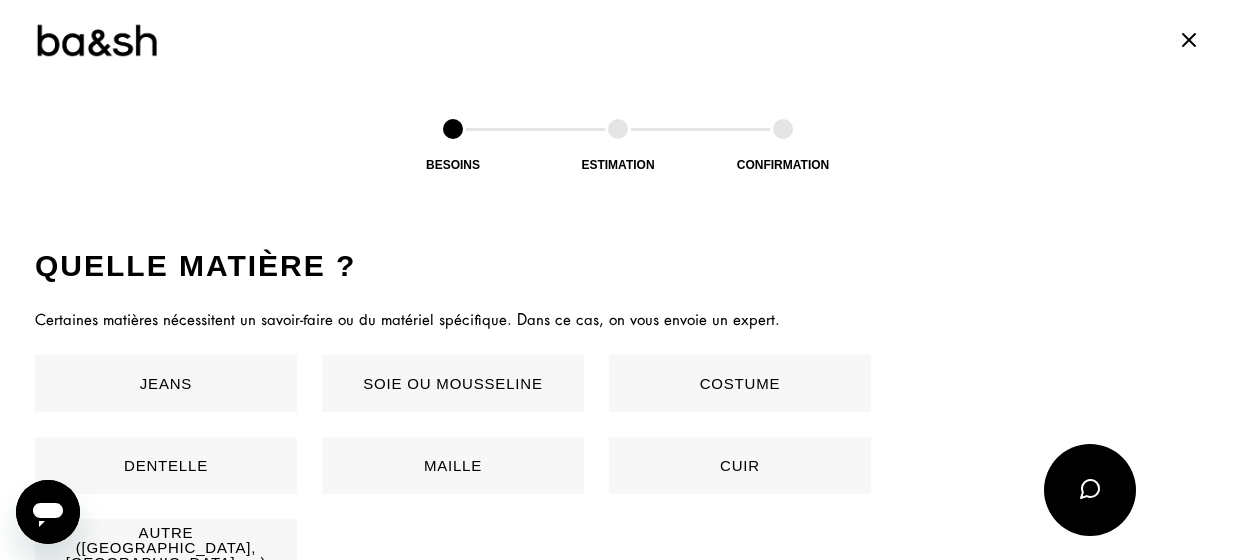 scroll, scrollTop: 1318, scrollLeft: 0, axis: vertical 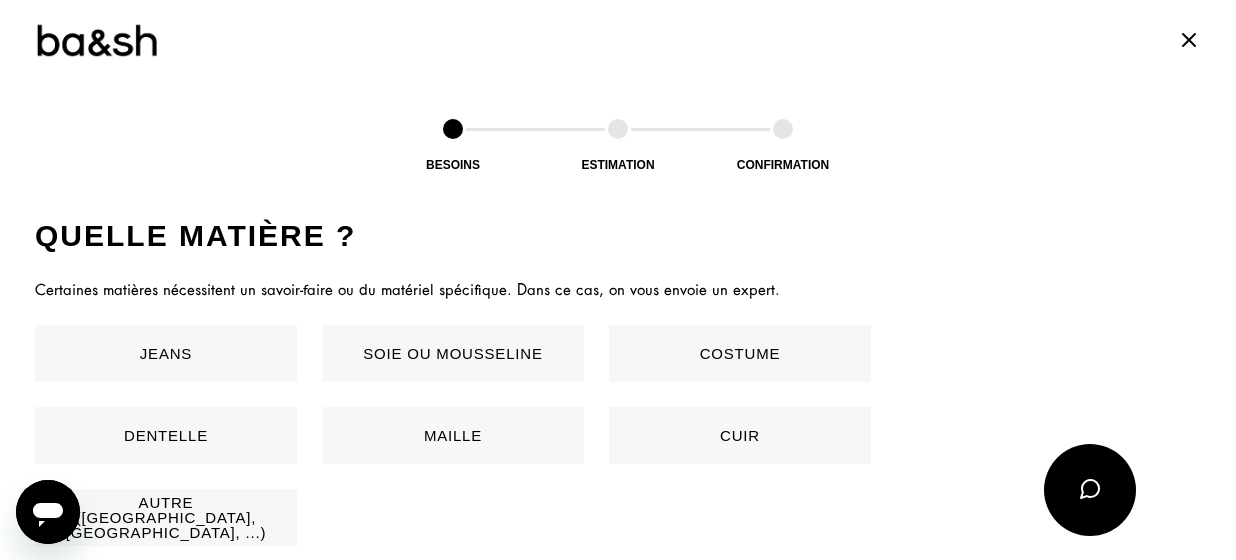 click on "Jeans" at bounding box center (166, 353) 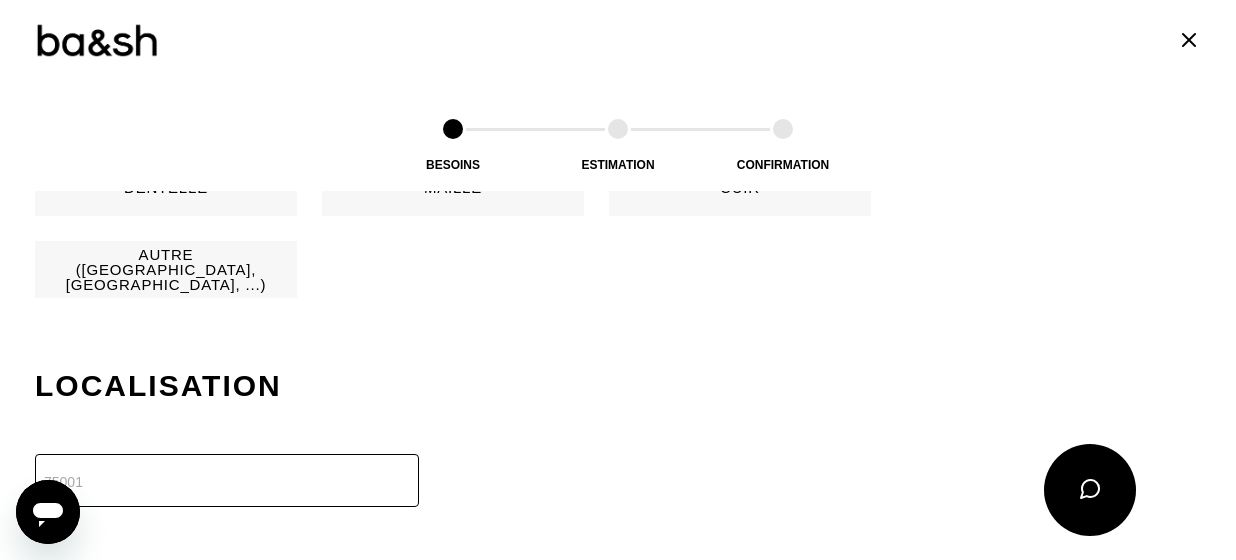 scroll, scrollTop: 1716, scrollLeft: 0, axis: vertical 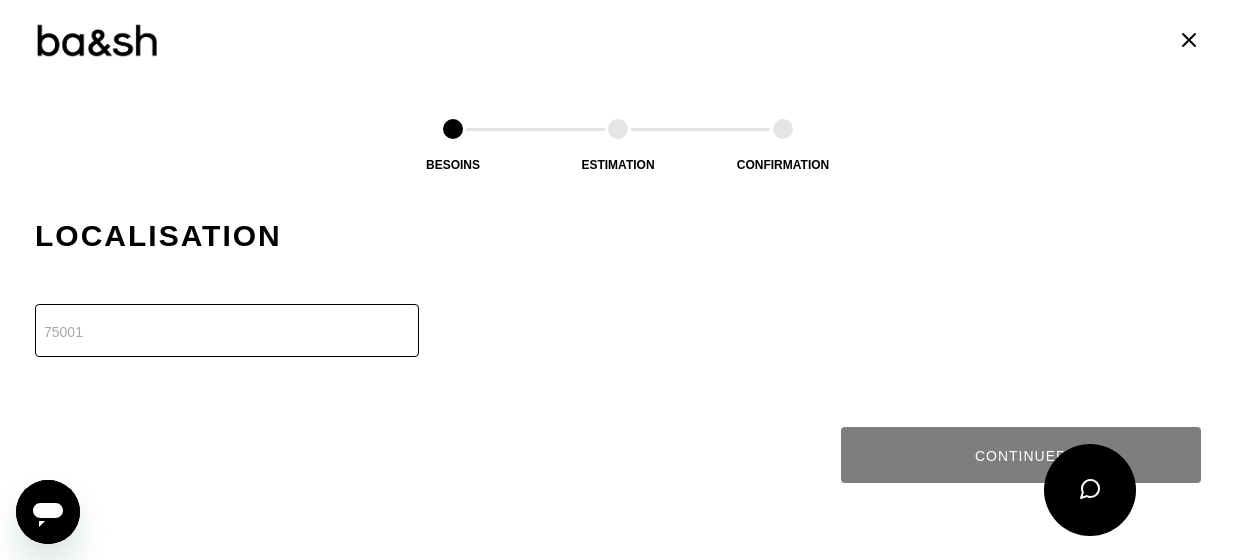 click at bounding box center [227, 330] 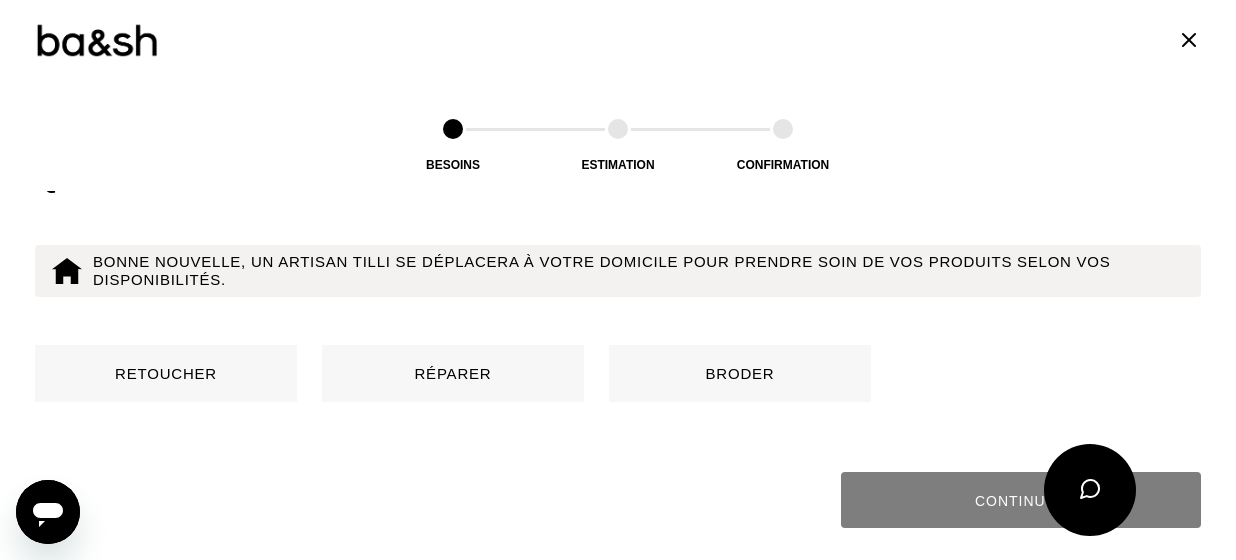 scroll, scrollTop: 1981, scrollLeft: 0, axis: vertical 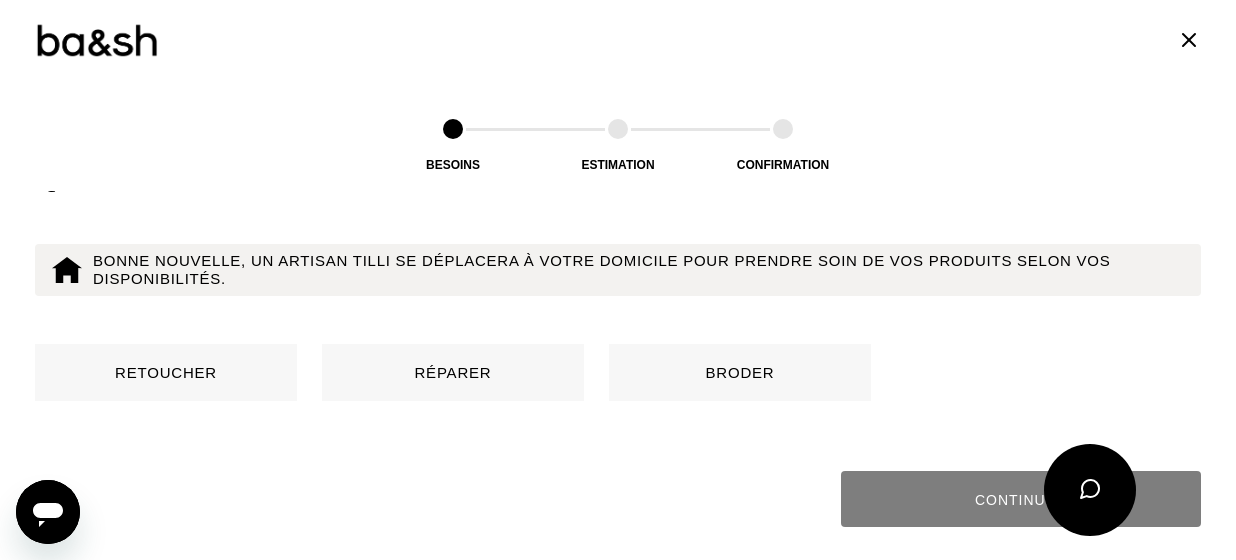type on "75017" 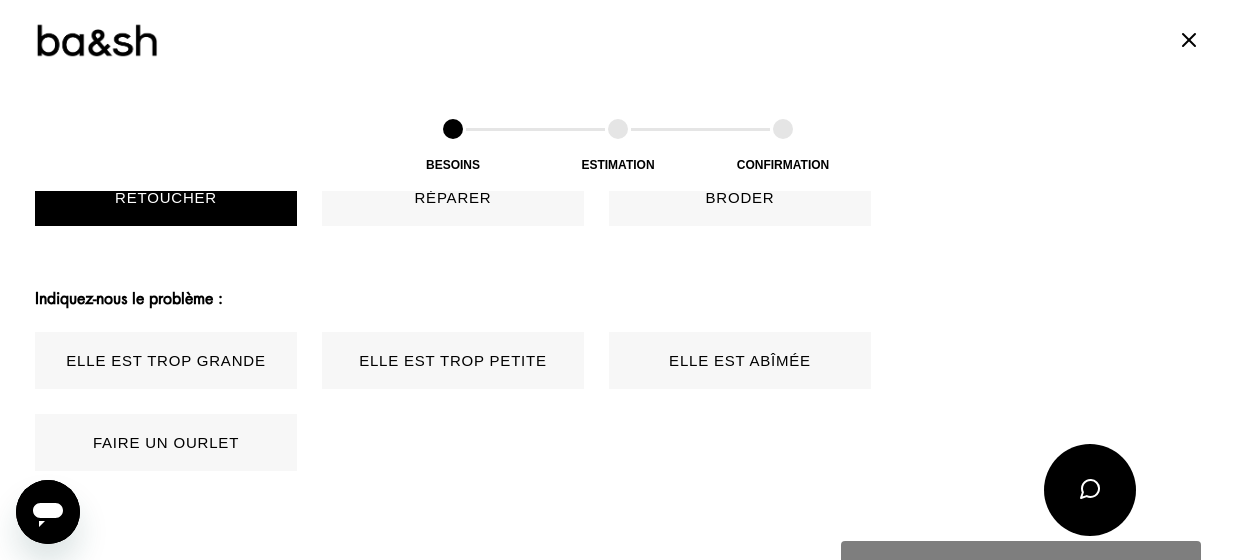 scroll, scrollTop: 2232, scrollLeft: 0, axis: vertical 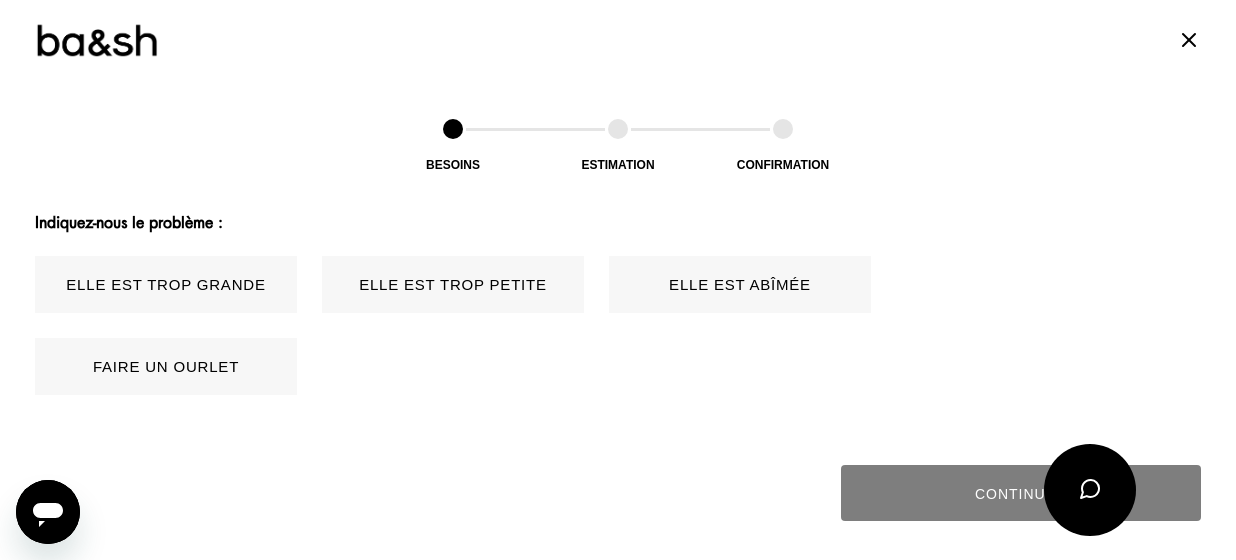 drag, startPoint x: 261, startPoint y: 299, endPoint x: 277, endPoint y: 294, distance: 16.763054 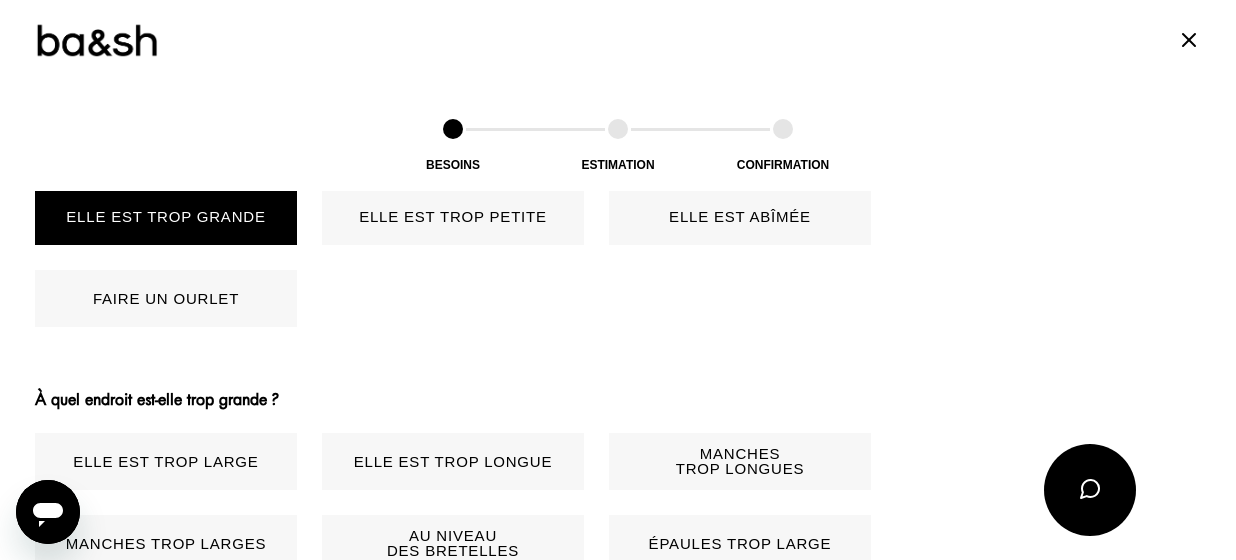 click on "Elle est trop grande Elle est trop petite Elle est abîmée Faire un ourlet" at bounding box center (432, 257) 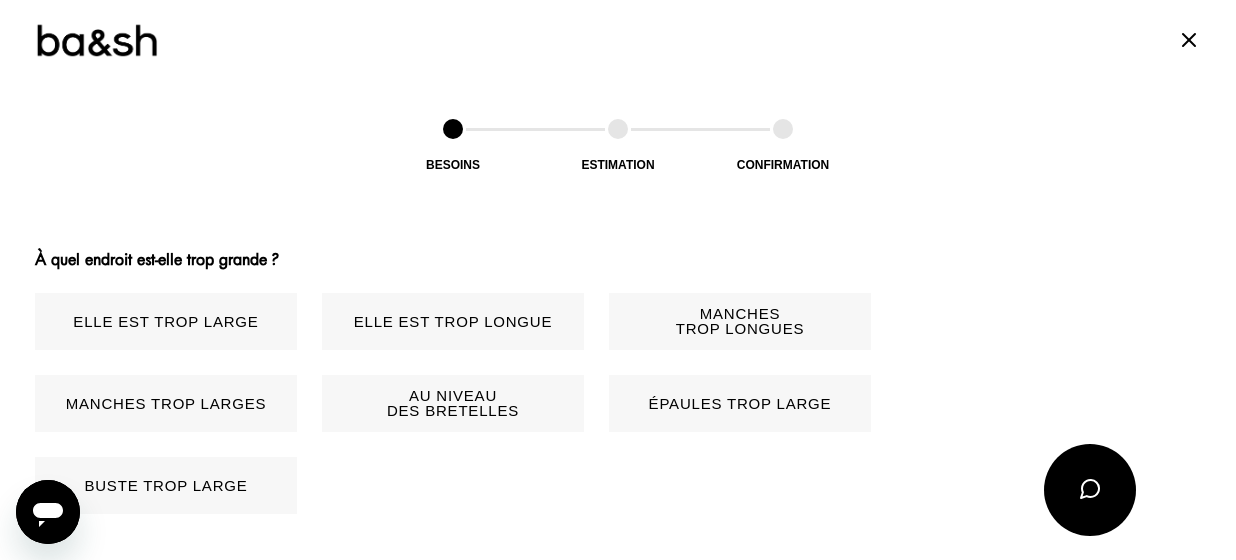scroll, scrollTop: 2477, scrollLeft: 0, axis: vertical 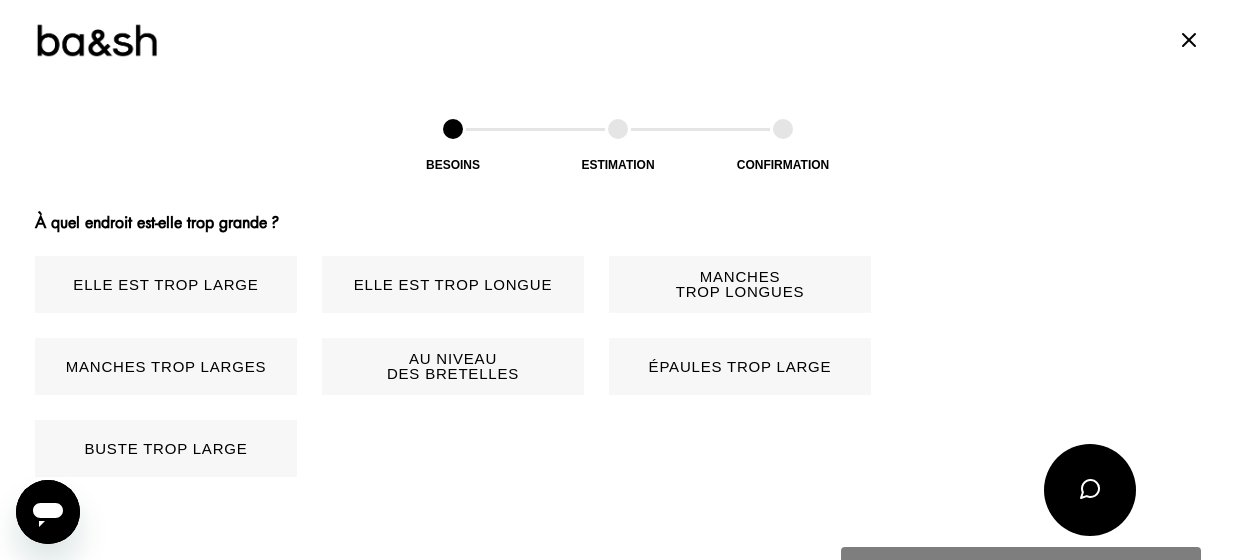 click on "Elle est trop longue" at bounding box center (453, 284) 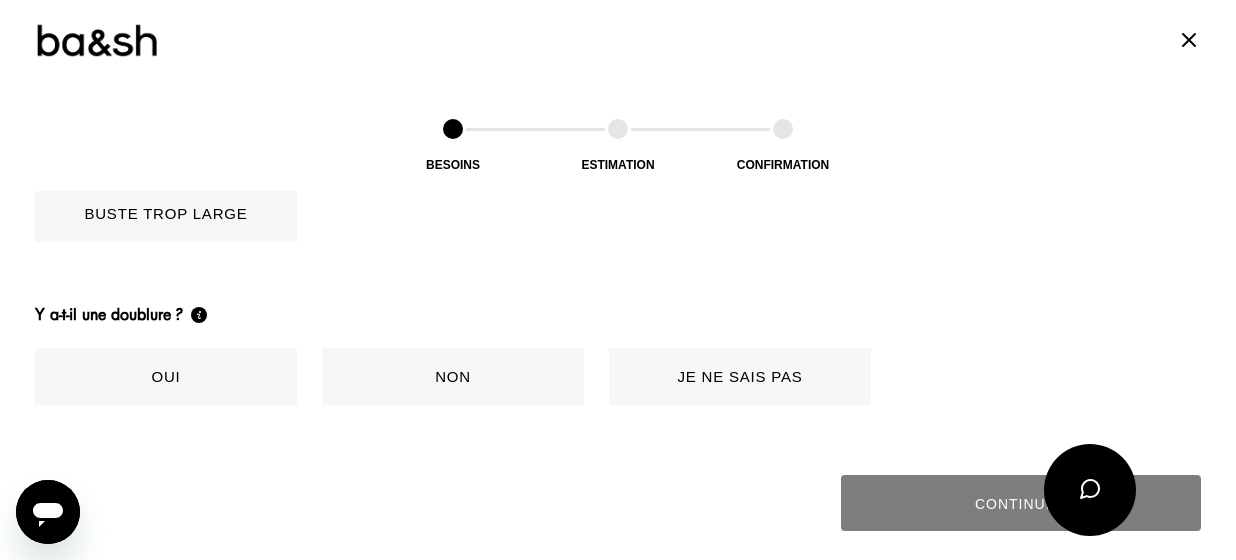 scroll, scrollTop: 2804, scrollLeft: 0, axis: vertical 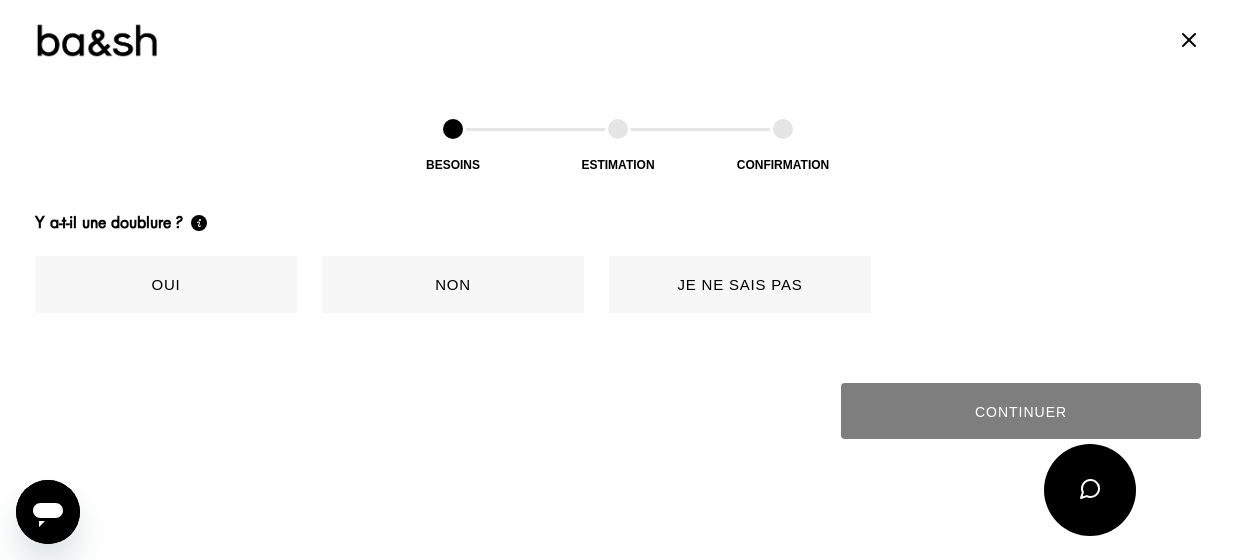 click on "Non" at bounding box center (453, 284) 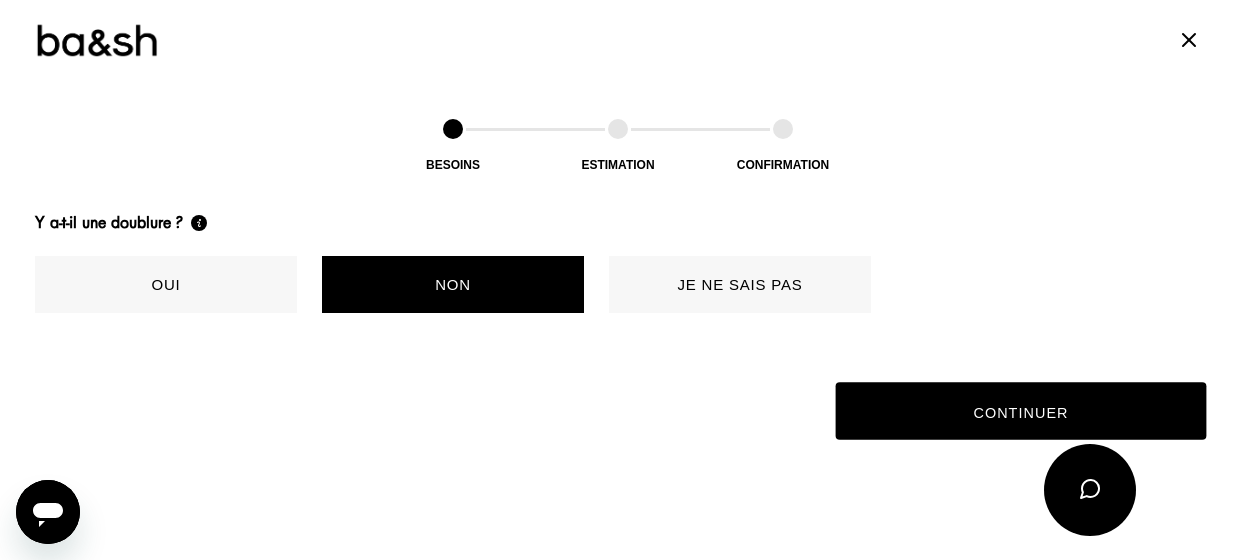 click on "Continuer" at bounding box center (1021, 411) 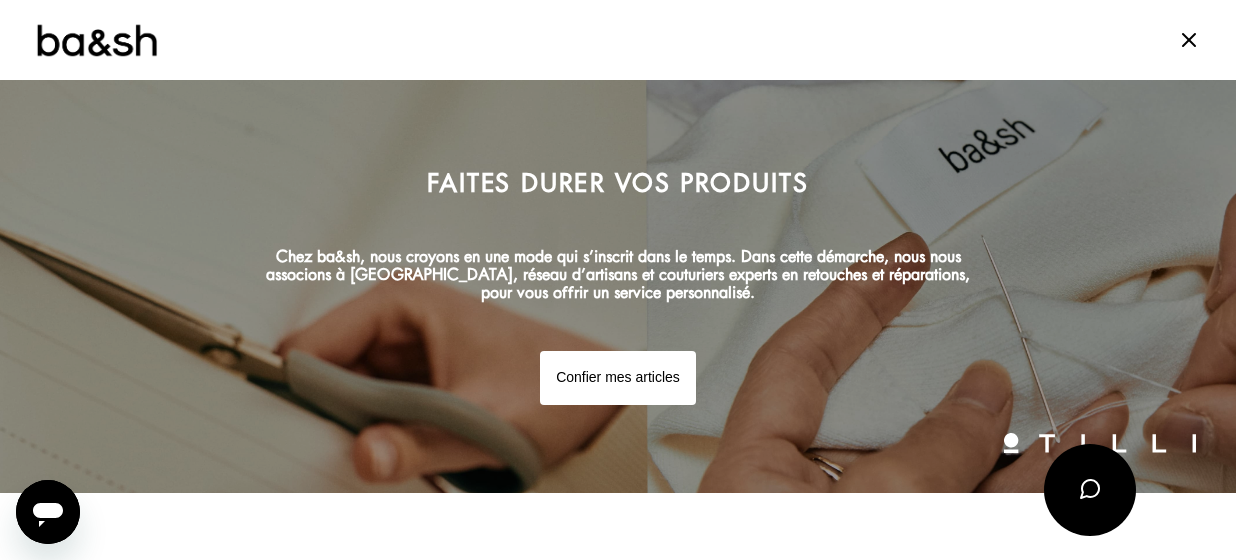 scroll, scrollTop: 202, scrollLeft: 0, axis: vertical 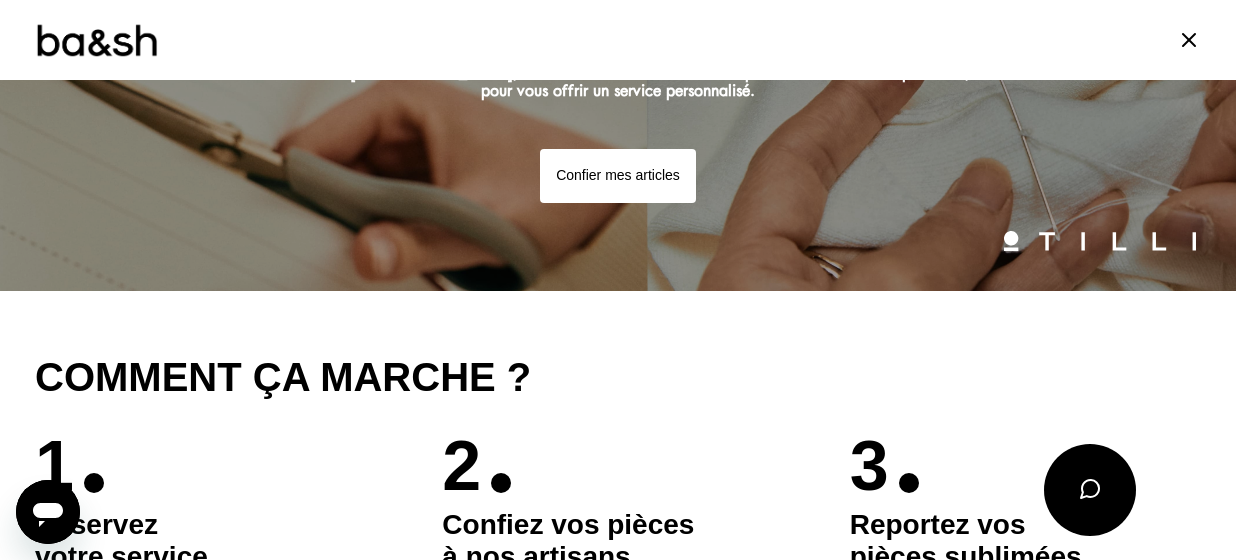 click at bounding box center [618, 84] 